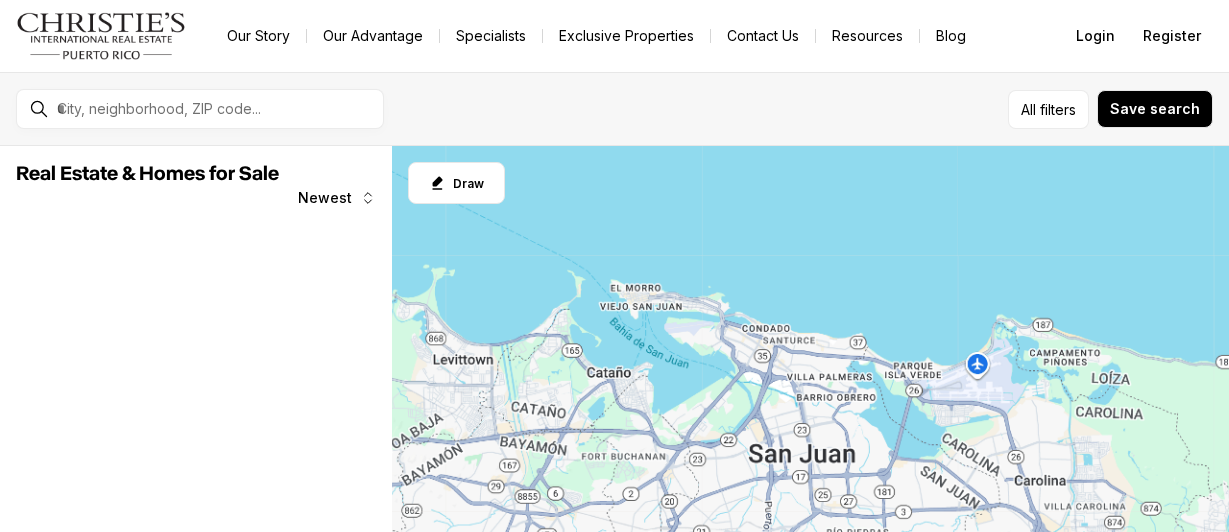 scroll, scrollTop: 0, scrollLeft: 0, axis: both 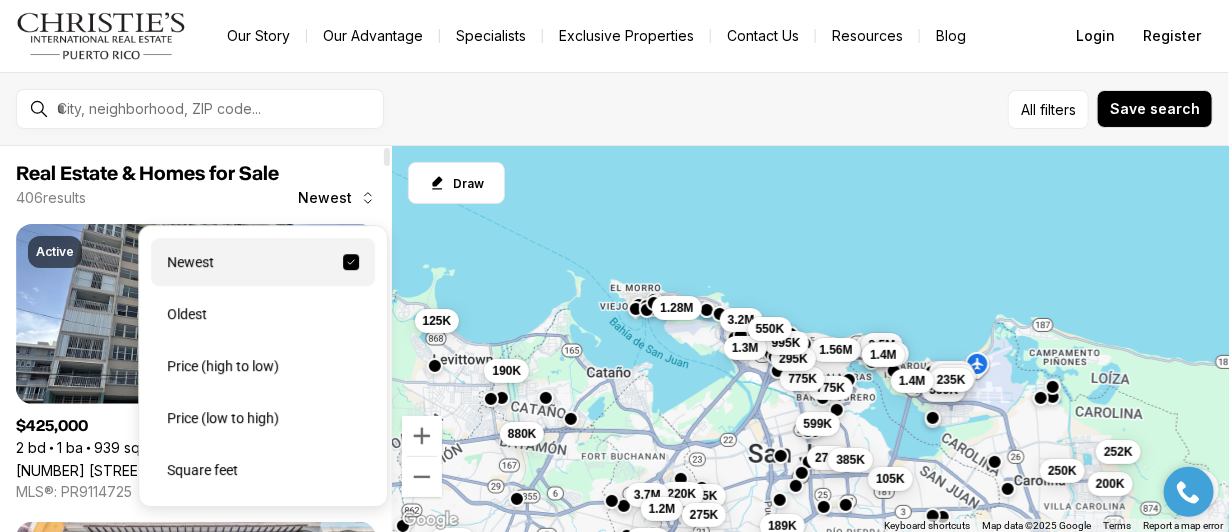 click at bounding box center (368, 198) 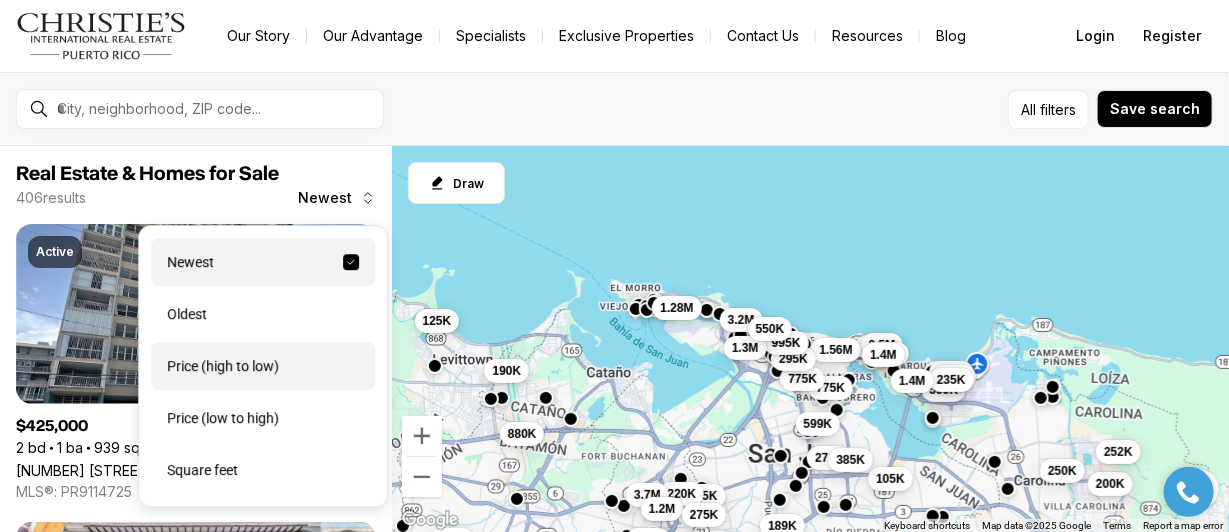 click on "Price (high to low)" at bounding box center (263, 366) 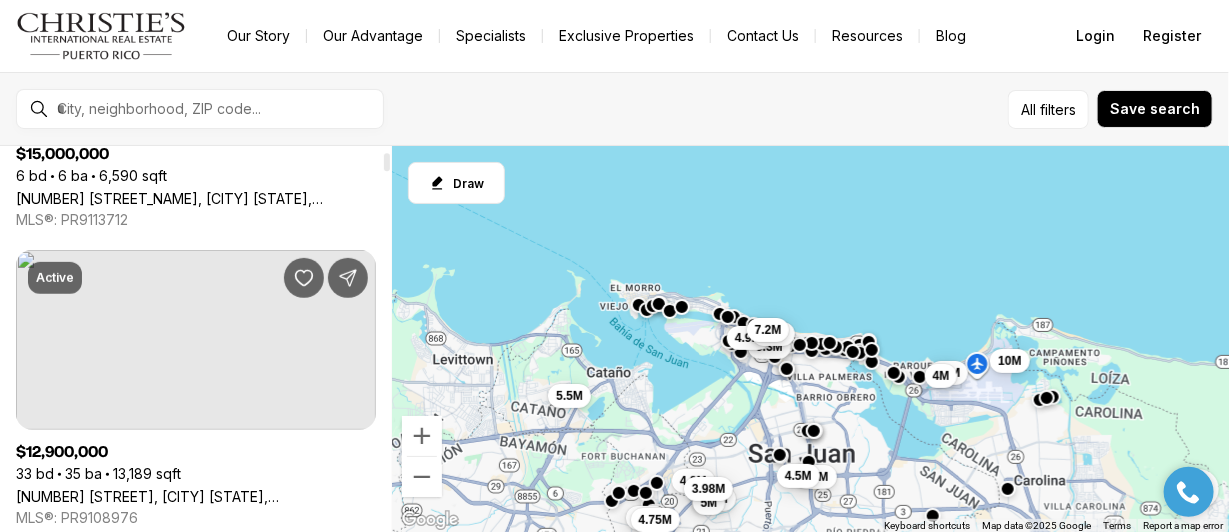 scroll, scrollTop: 300, scrollLeft: 0, axis: vertical 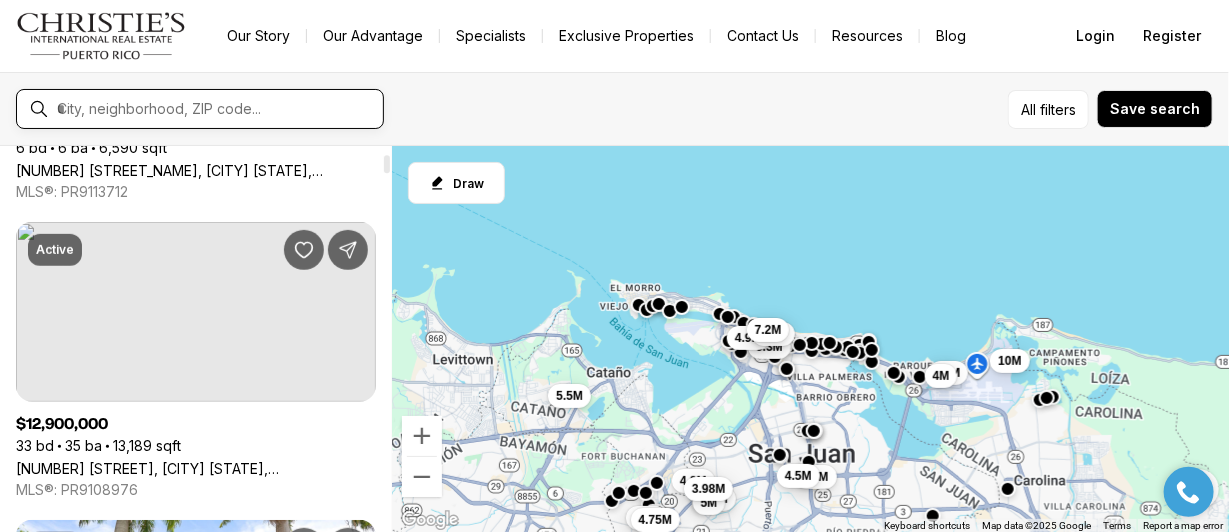 click at bounding box center (216, 109) 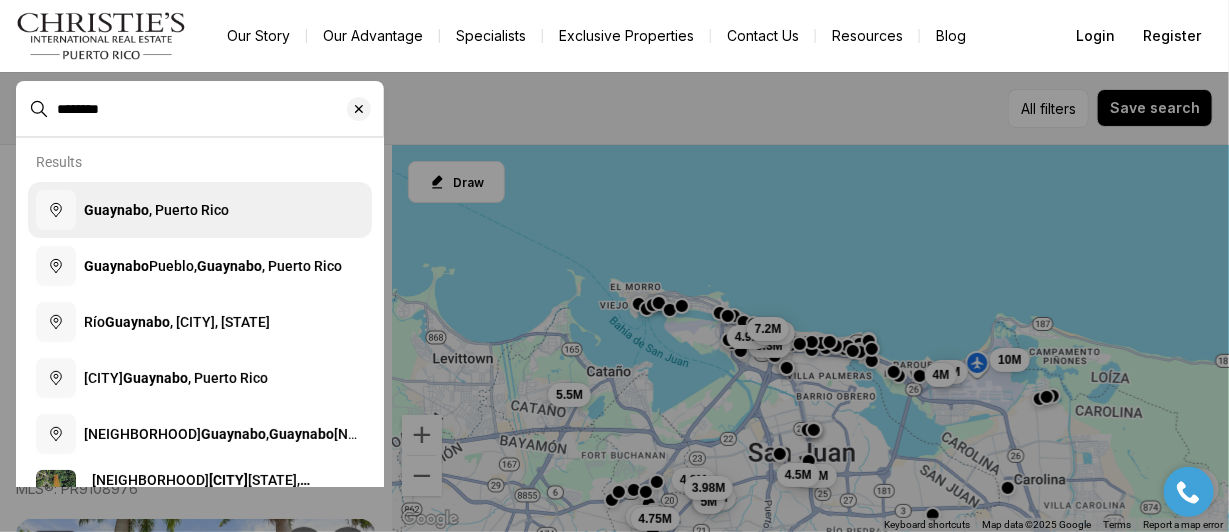type on "********" 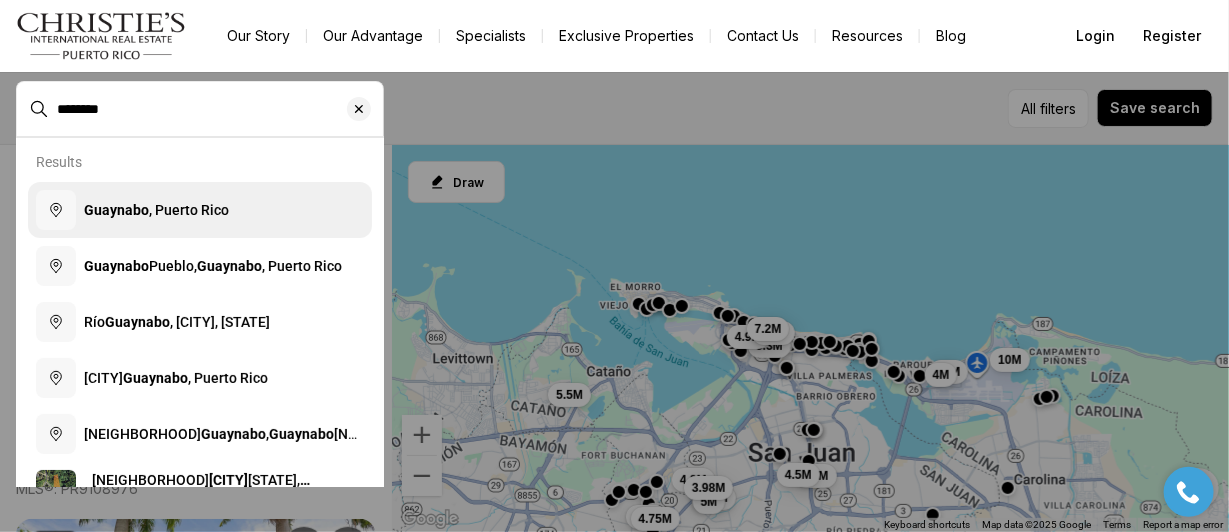 click on "[CITY], [STATE]" at bounding box center (200, 210) 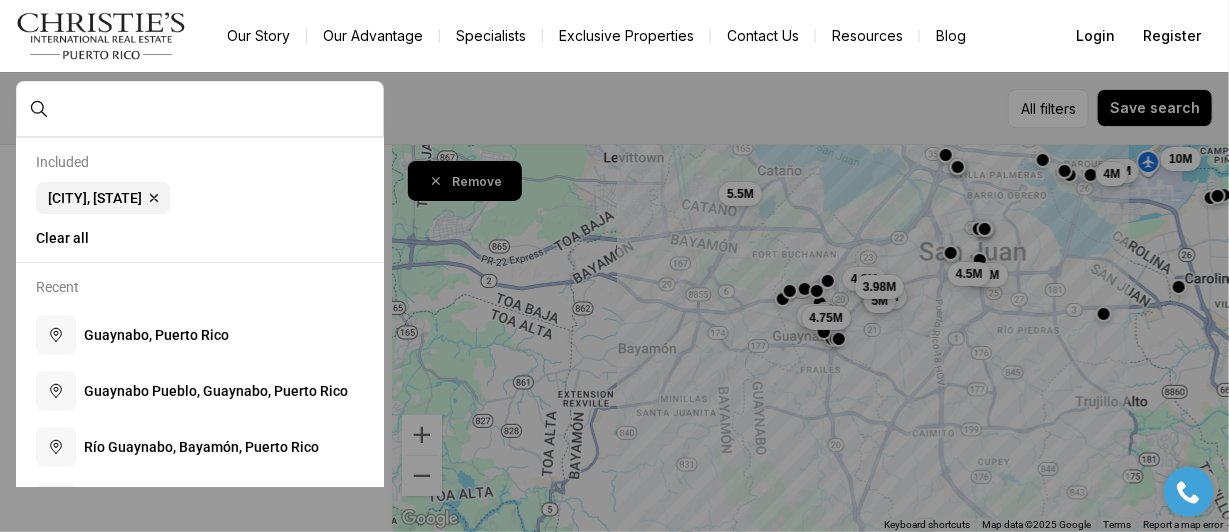 scroll, scrollTop: 0, scrollLeft: 0, axis: both 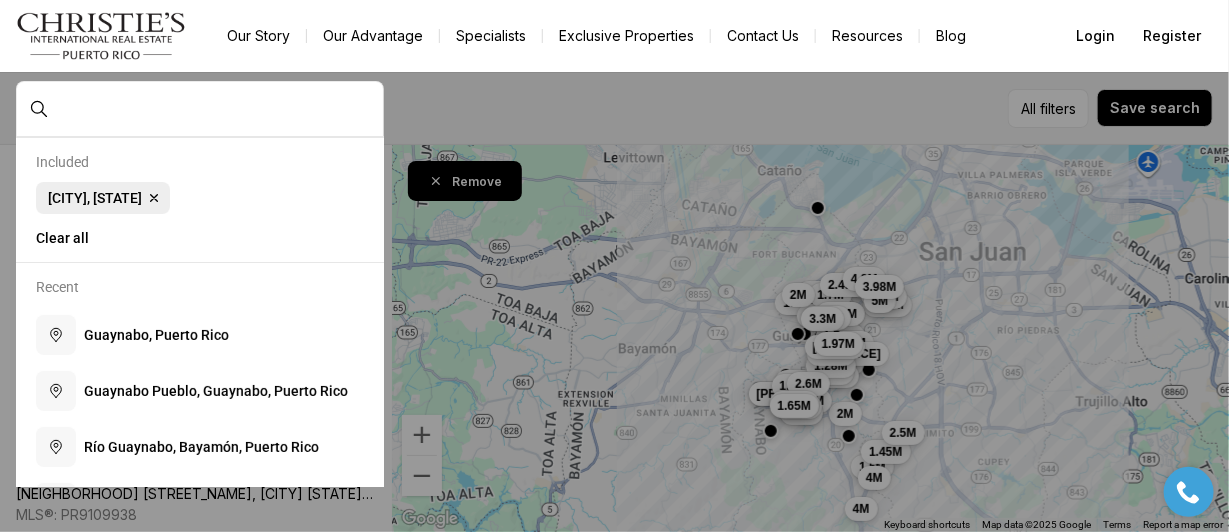 click on "[CITY], [STATE]" at bounding box center (95, 198) 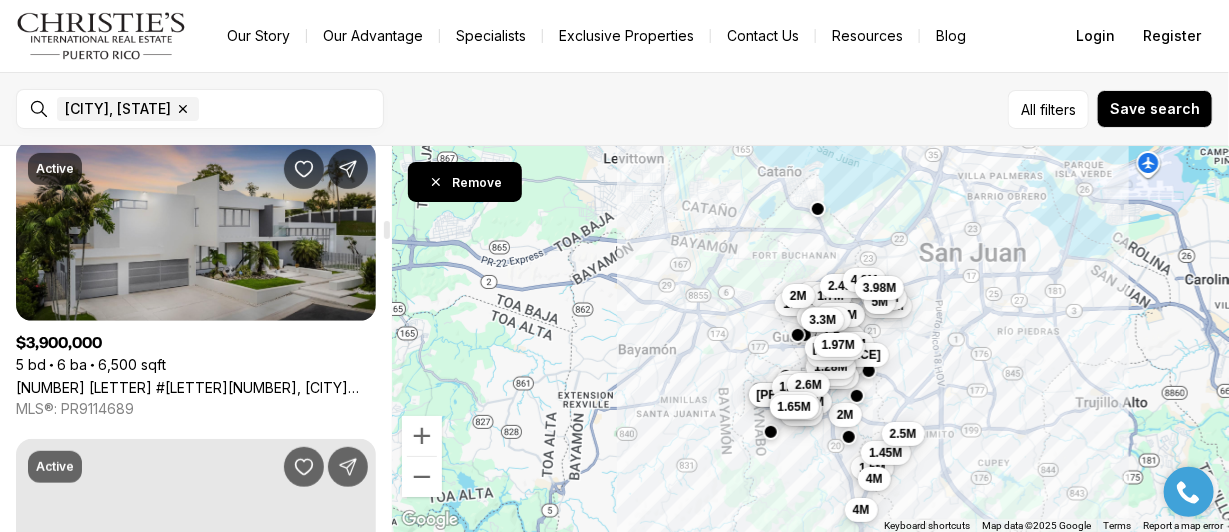 scroll, scrollTop: 3100, scrollLeft: 0, axis: vertical 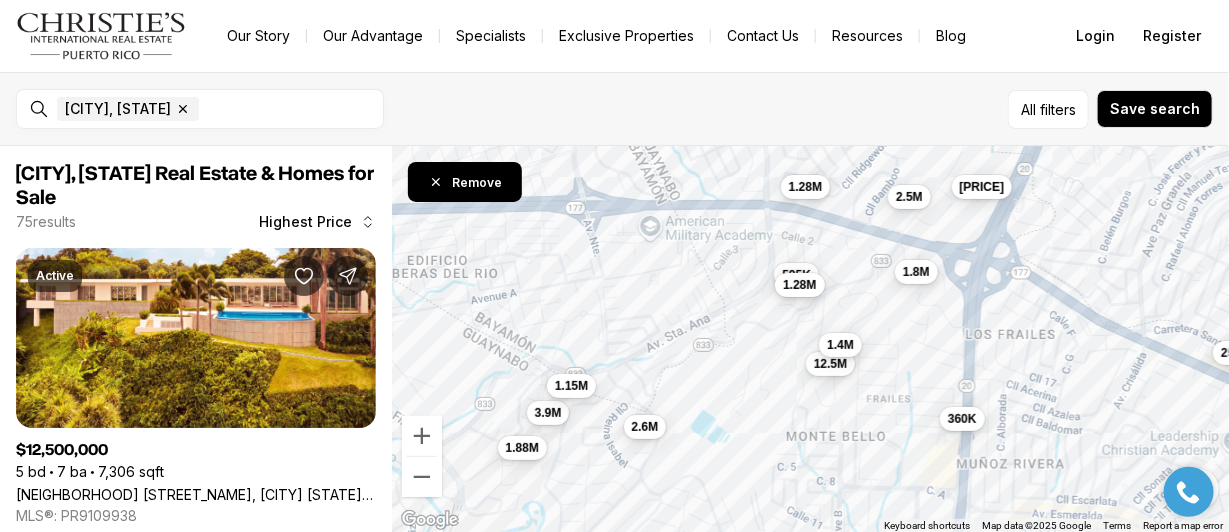 drag, startPoint x: 848, startPoint y: 302, endPoint x: 844, endPoint y: 405, distance: 103.077644 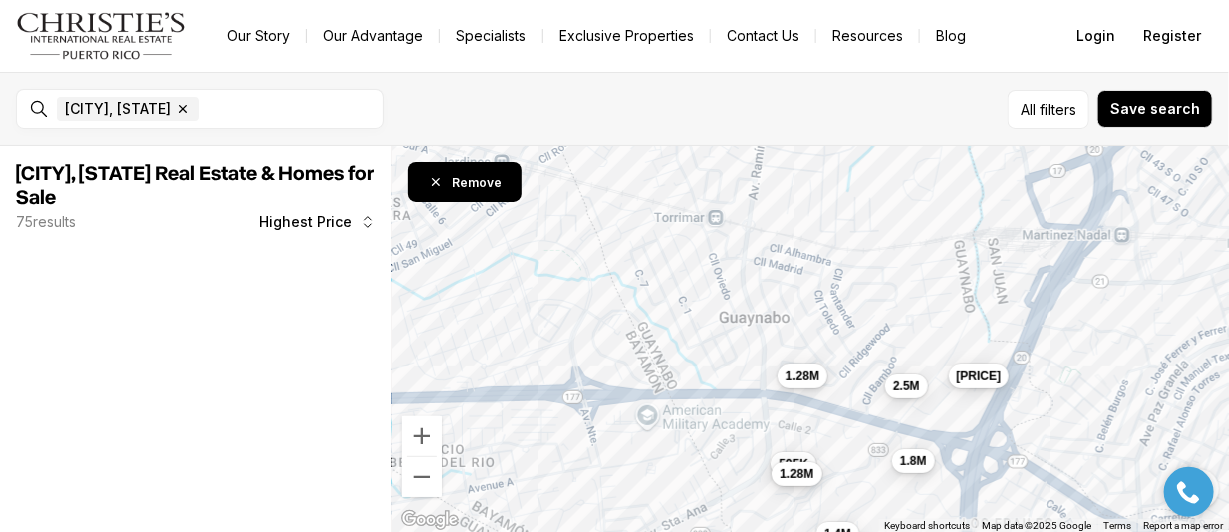 drag, startPoint x: 844, startPoint y: 486, endPoint x: 844, endPoint y: 497, distance: 11 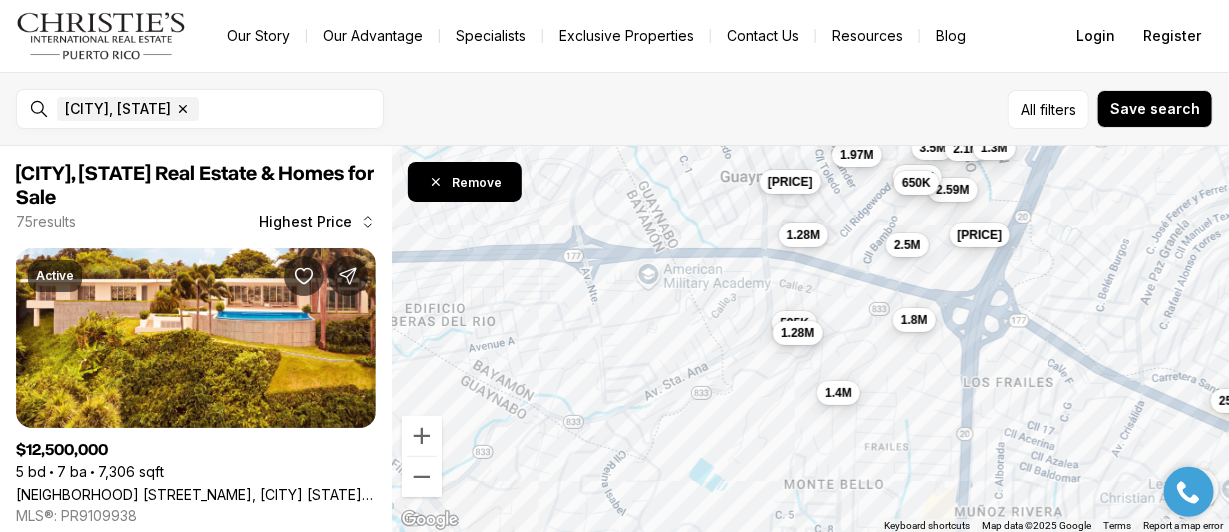 drag, startPoint x: 816, startPoint y: 331, endPoint x: 815, endPoint y: 179, distance: 152.0033 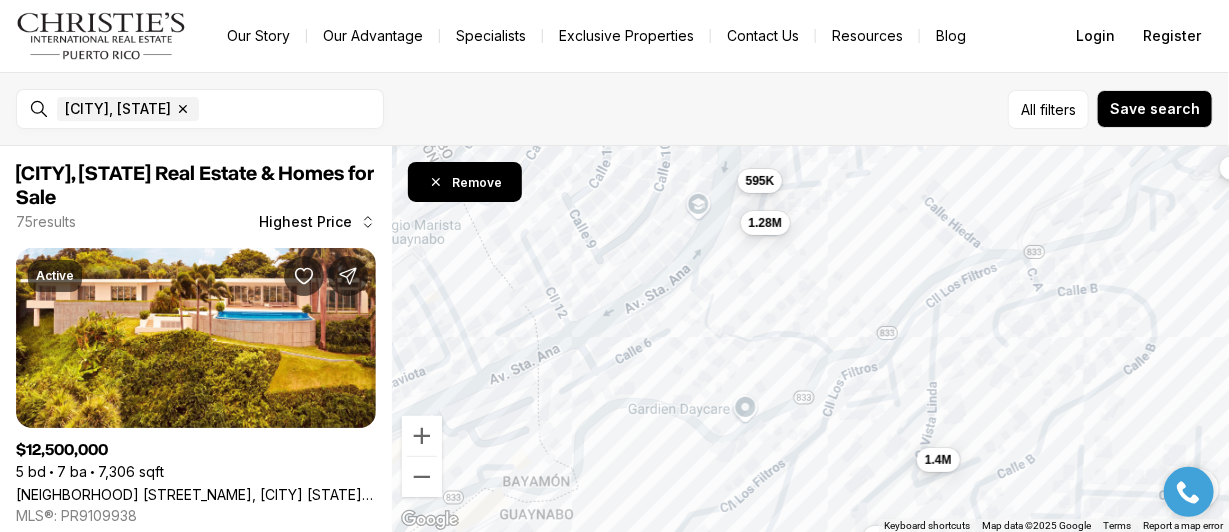 drag, startPoint x: 741, startPoint y: 307, endPoint x: 975, endPoint y: 311, distance: 234.03418 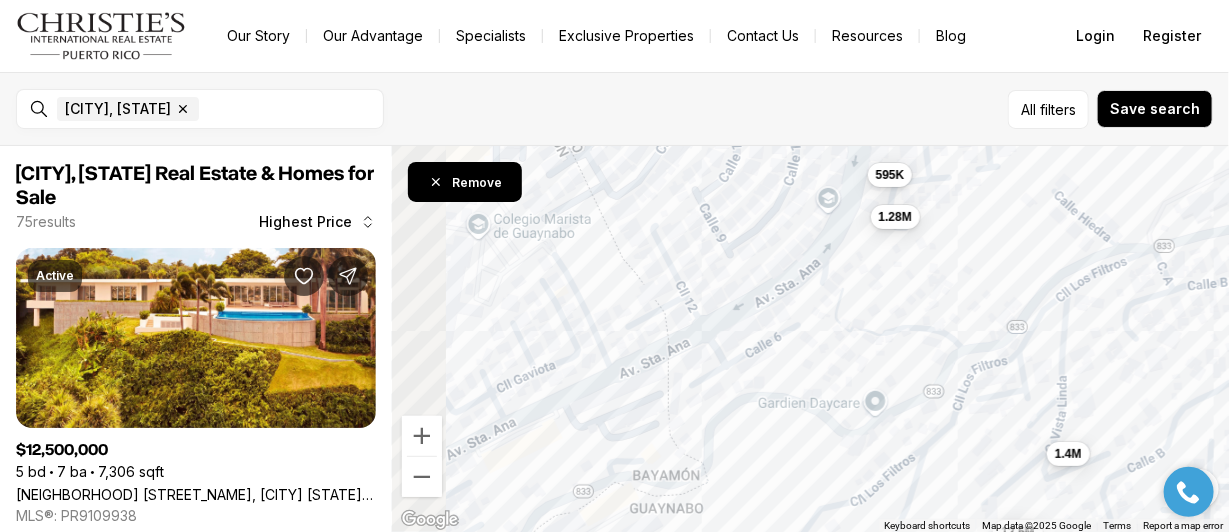 drag, startPoint x: 888, startPoint y: 243, endPoint x: 1033, endPoint y: 243, distance: 145 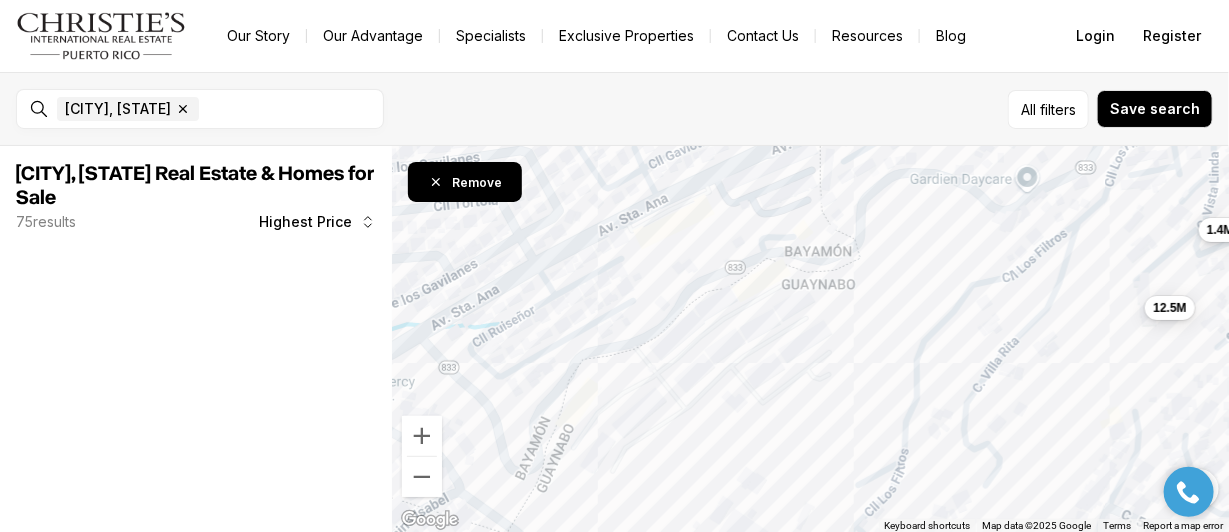 drag, startPoint x: 725, startPoint y: 367, endPoint x: 881, endPoint y: 207, distance: 223.46364 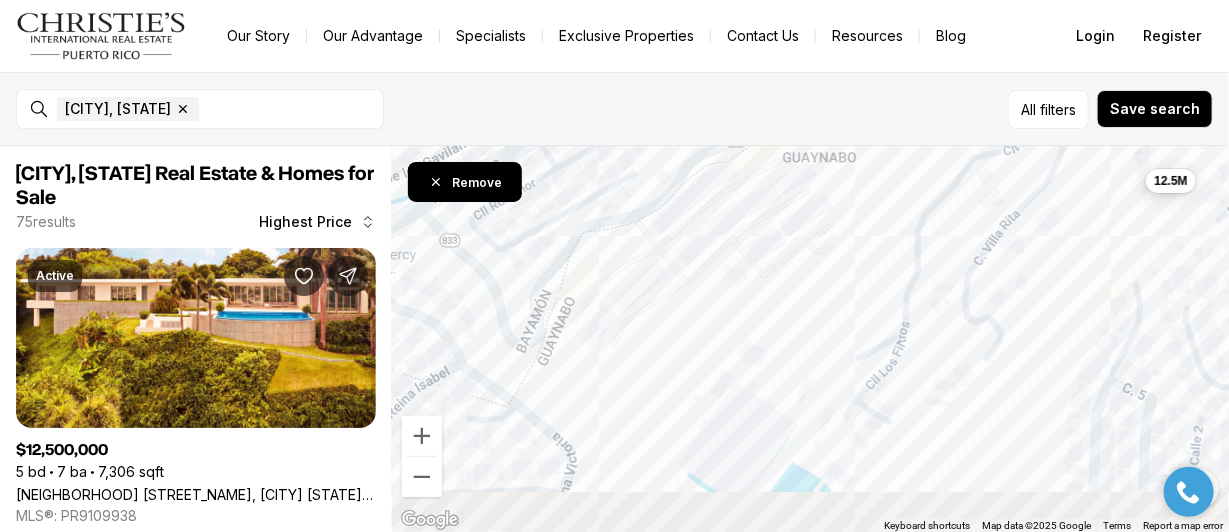 drag, startPoint x: 824, startPoint y: 387, endPoint x: 823, endPoint y: 252, distance: 135.00371 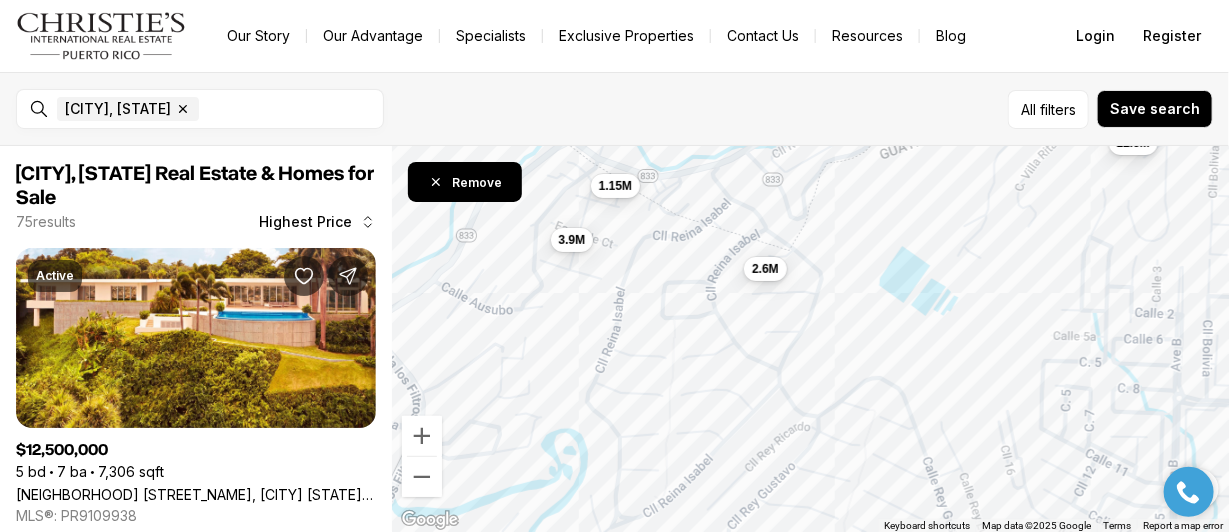drag, startPoint x: 890, startPoint y: 413, endPoint x: 1013, endPoint y: 312, distance: 159.154 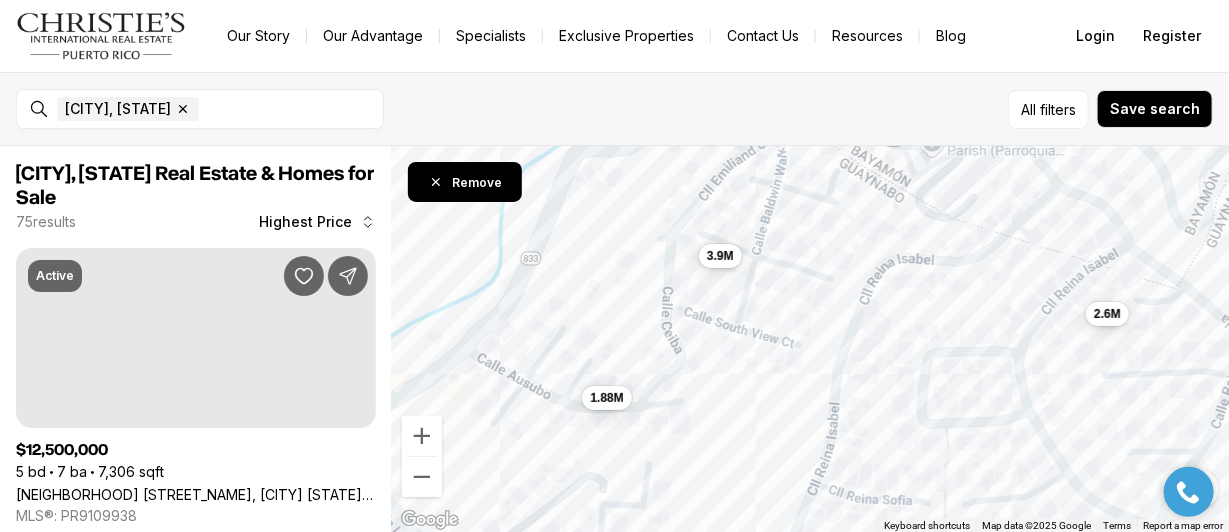 drag, startPoint x: 597, startPoint y: 248, endPoint x: 778, endPoint y: 310, distance: 191.32433 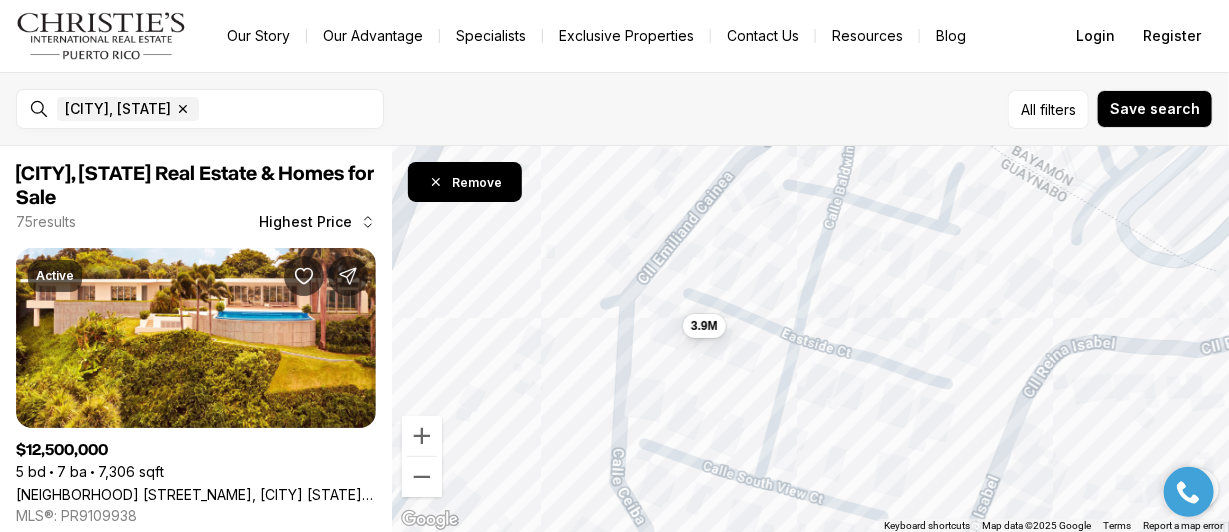 drag, startPoint x: 780, startPoint y: 275, endPoint x: 776, endPoint y: 387, distance: 112.0714 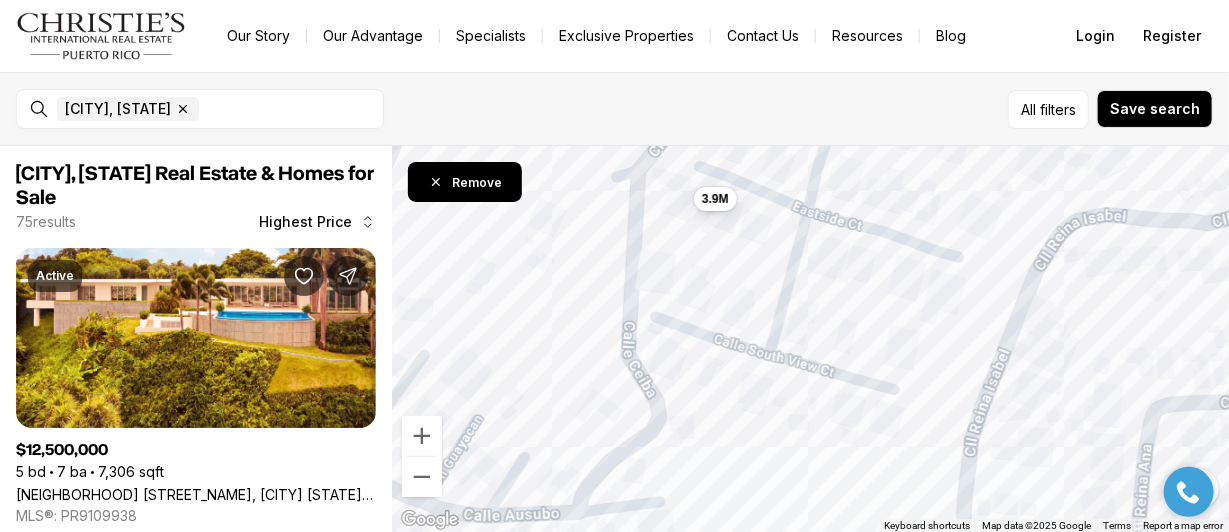 drag, startPoint x: 821, startPoint y: 407, endPoint x: 832, endPoint y: 278, distance: 129.46814 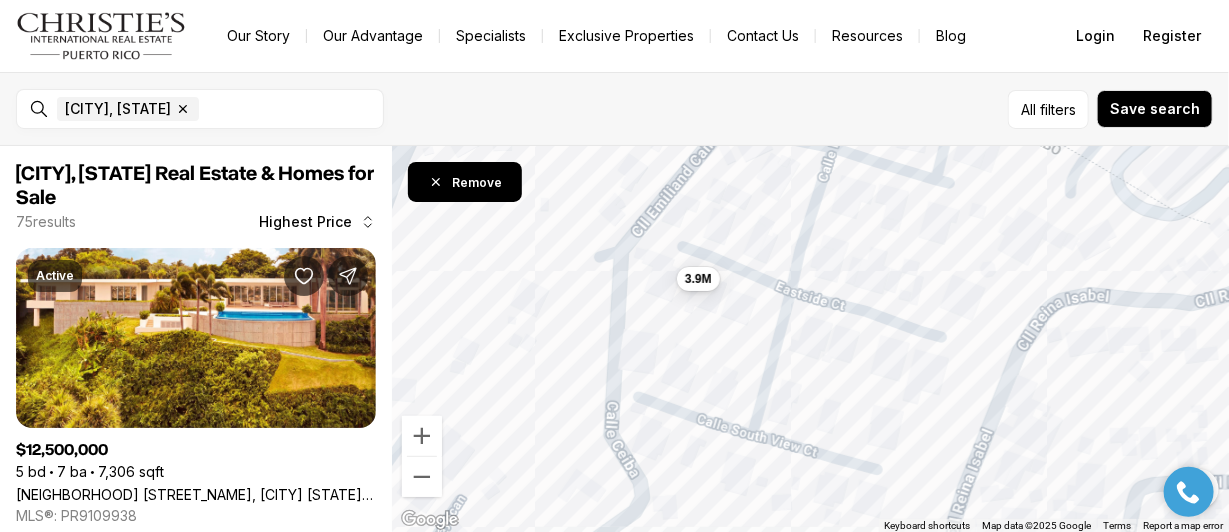 drag, startPoint x: 752, startPoint y: 444, endPoint x: 634, endPoint y: 345, distance: 154.02922 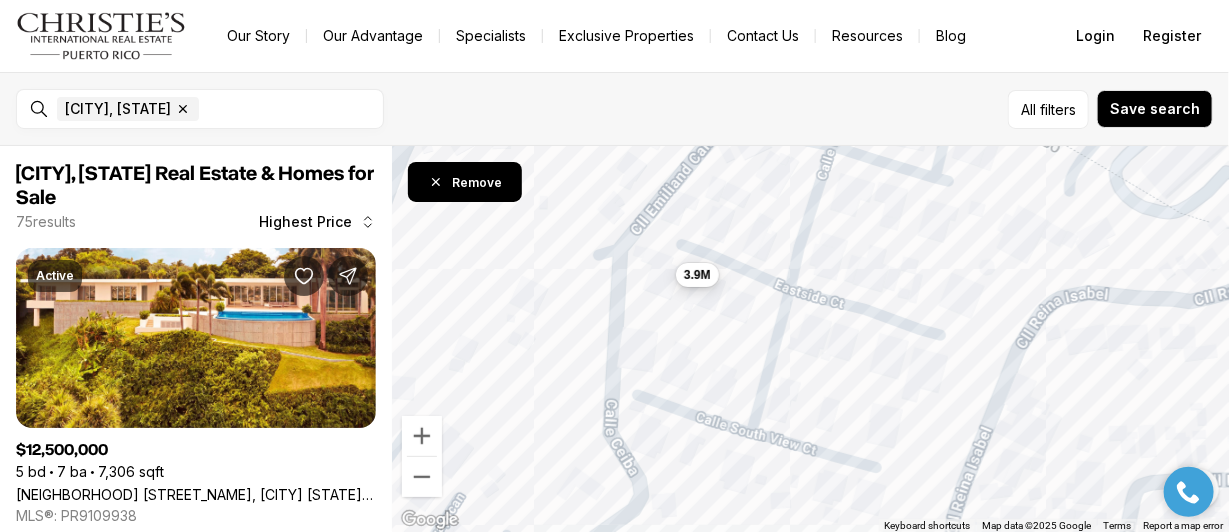 click on "3.9M" at bounding box center (697, 275) 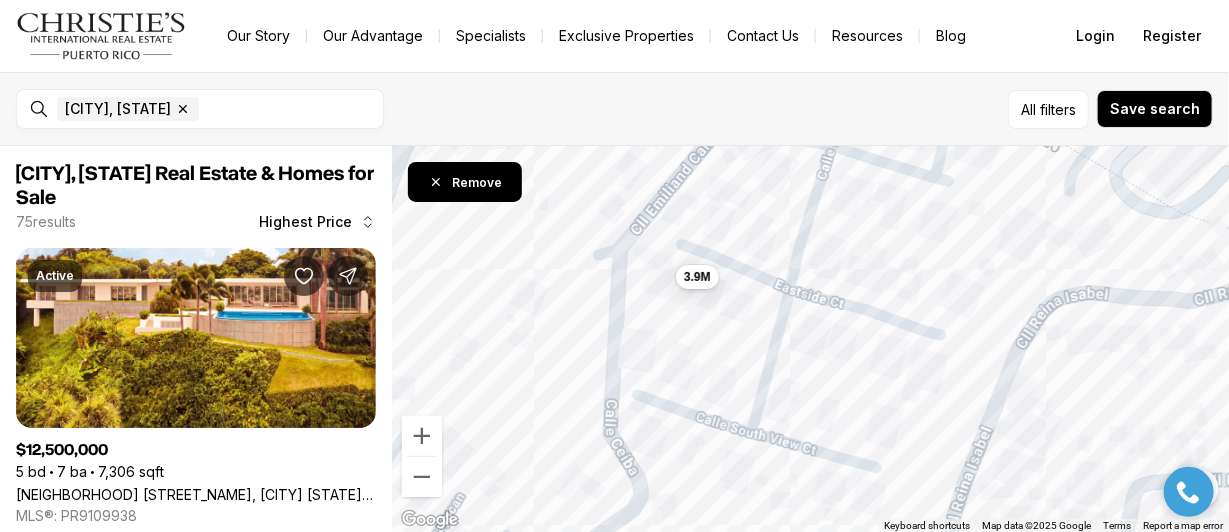 click on "All filters Save search" at bounding box center [806, 109] 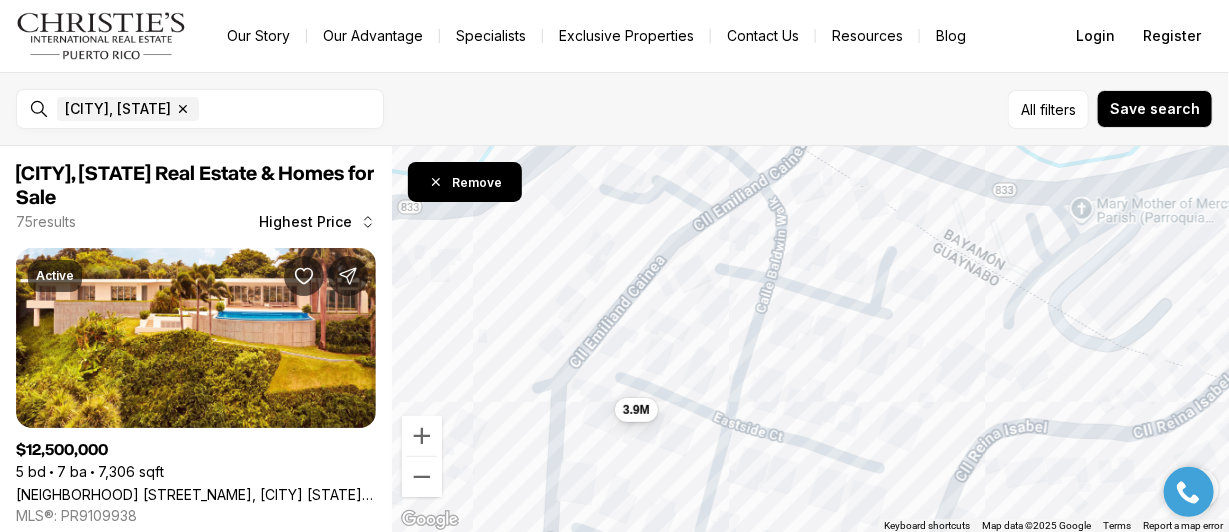 drag, startPoint x: 794, startPoint y: 313, endPoint x: 743, endPoint y: 375, distance: 80.280754 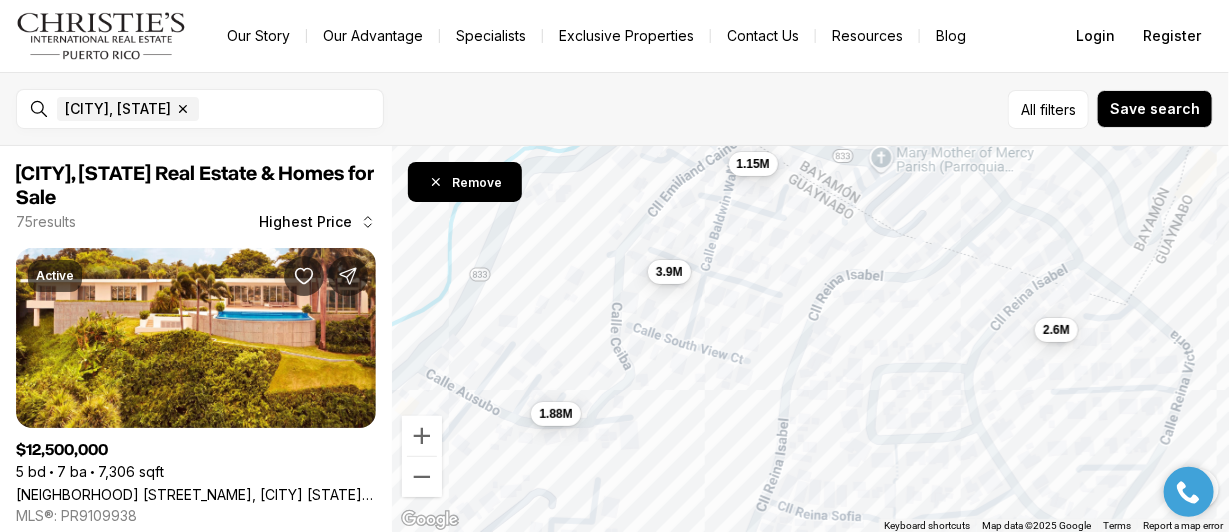 drag, startPoint x: 866, startPoint y: 378, endPoint x: 817, endPoint y: 236, distance: 150.2165 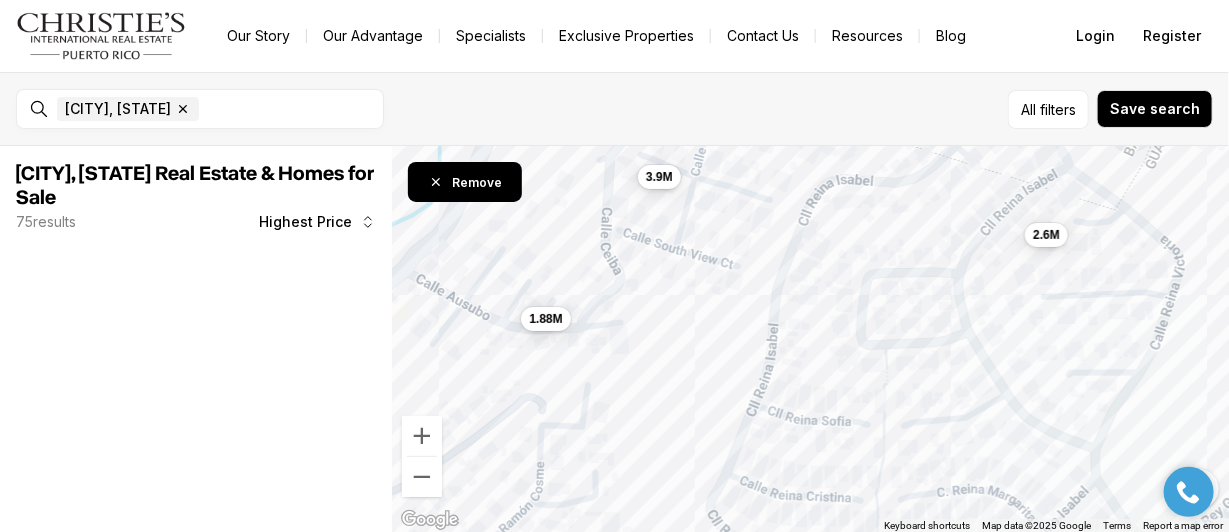 drag, startPoint x: 871, startPoint y: 325, endPoint x: 857, endPoint y: 190, distance: 135.72398 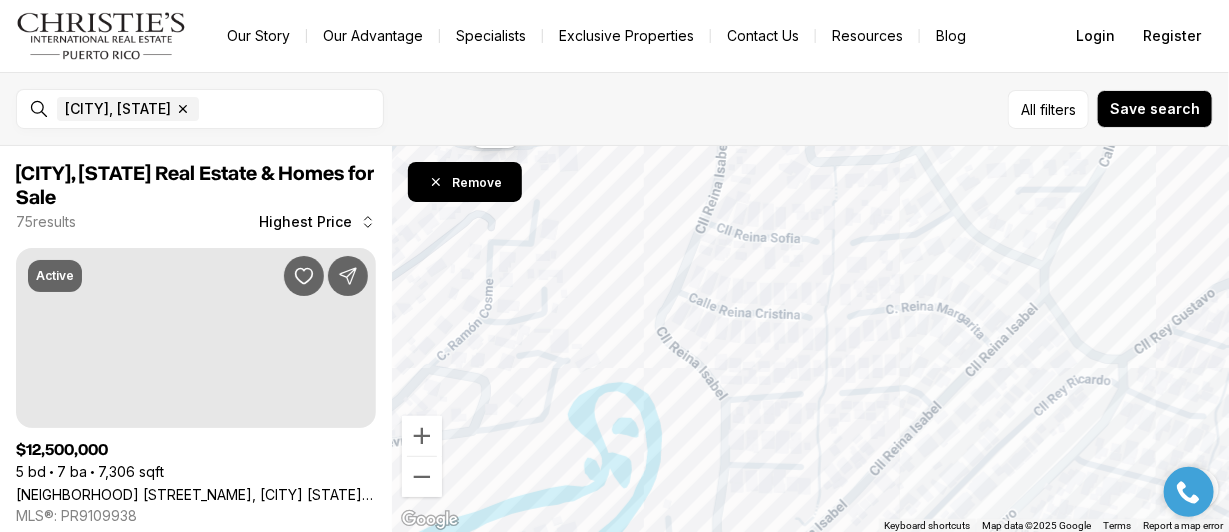 drag, startPoint x: 846, startPoint y: 362, endPoint x: 805, endPoint y: 248, distance: 121.14867 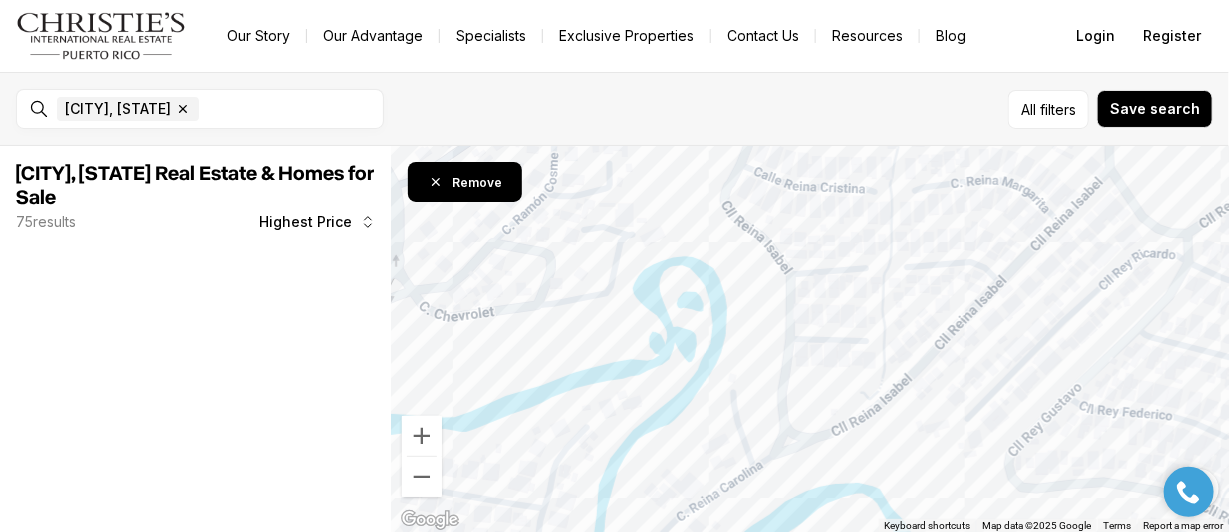 drag, startPoint x: 809, startPoint y: 248, endPoint x: 831, endPoint y: 206, distance: 47.41308 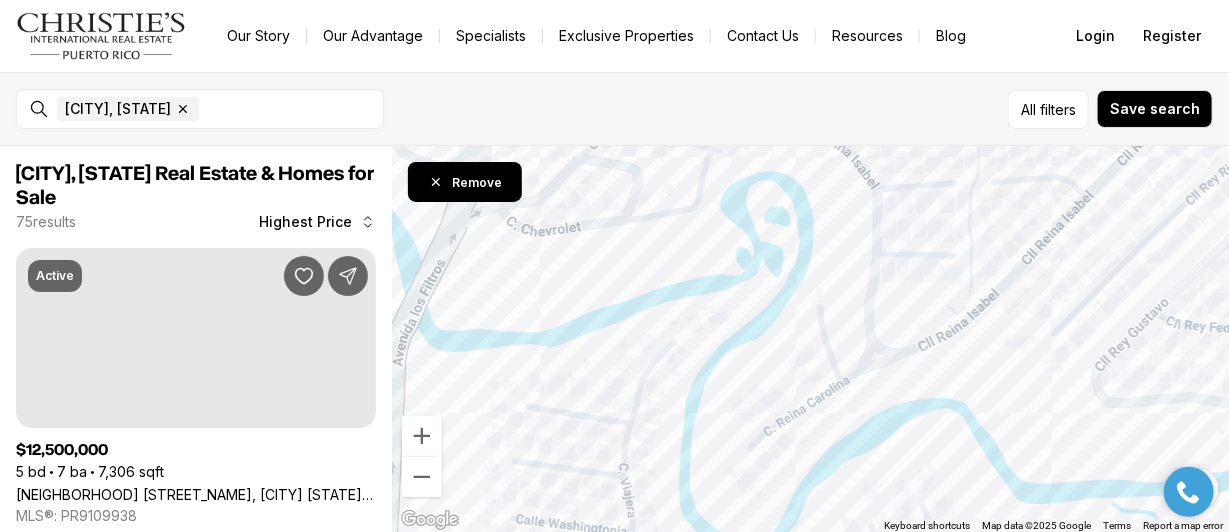 drag, startPoint x: 789, startPoint y: 366, endPoint x: 878, endPoint y: 282, distance: 122.380554 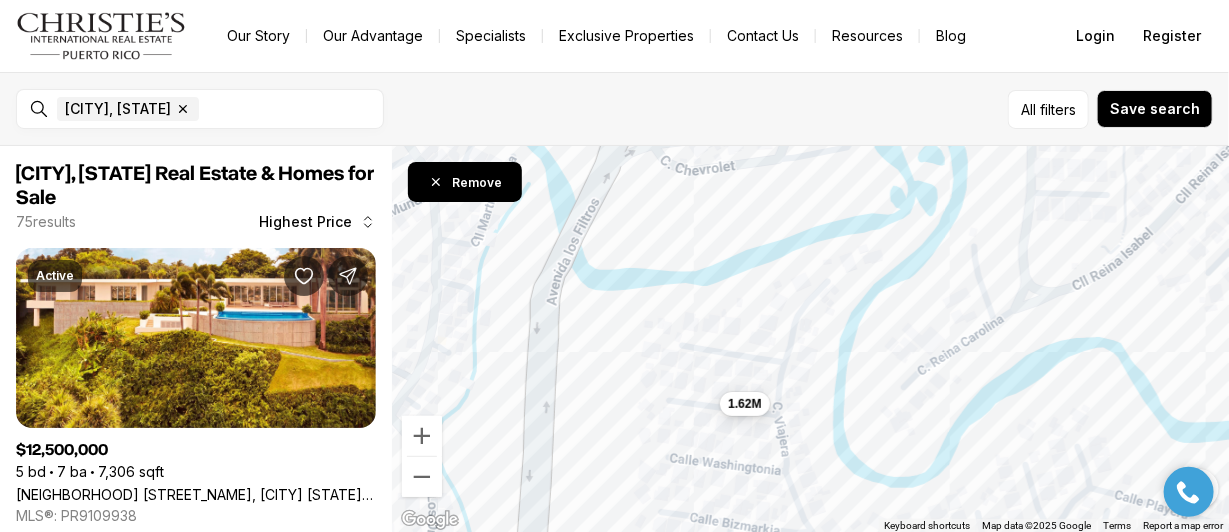 drag, startPoint x: 784, startPoint y: 386, endPoint x: 932, endPoint y: 322, distance: 161.24515 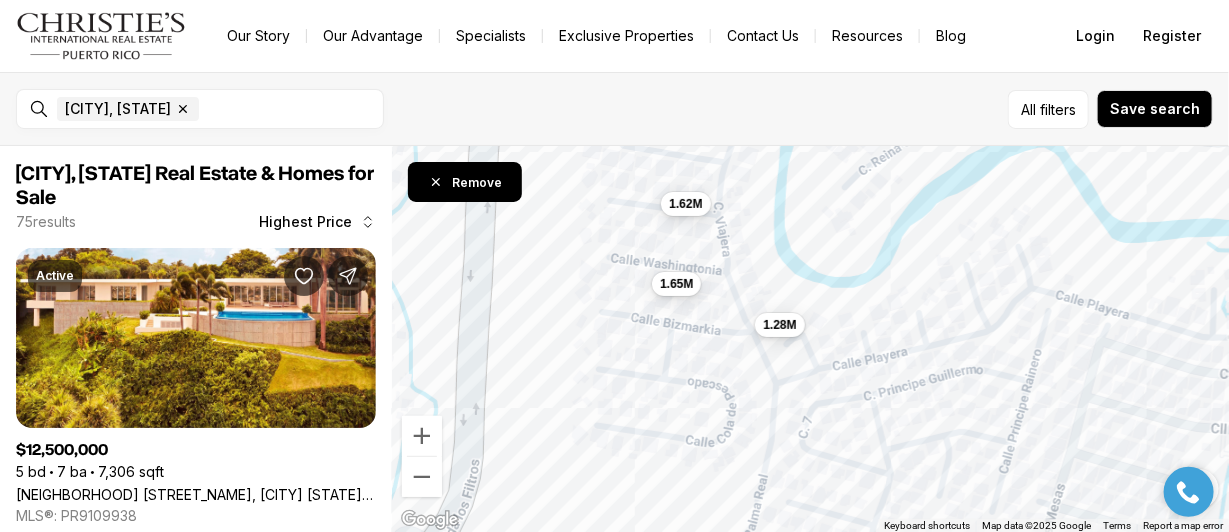 drag, startPoint x: 887, startPoint y: 380, endPoint x: 828, endPoint y: 180, distance: 208.52098 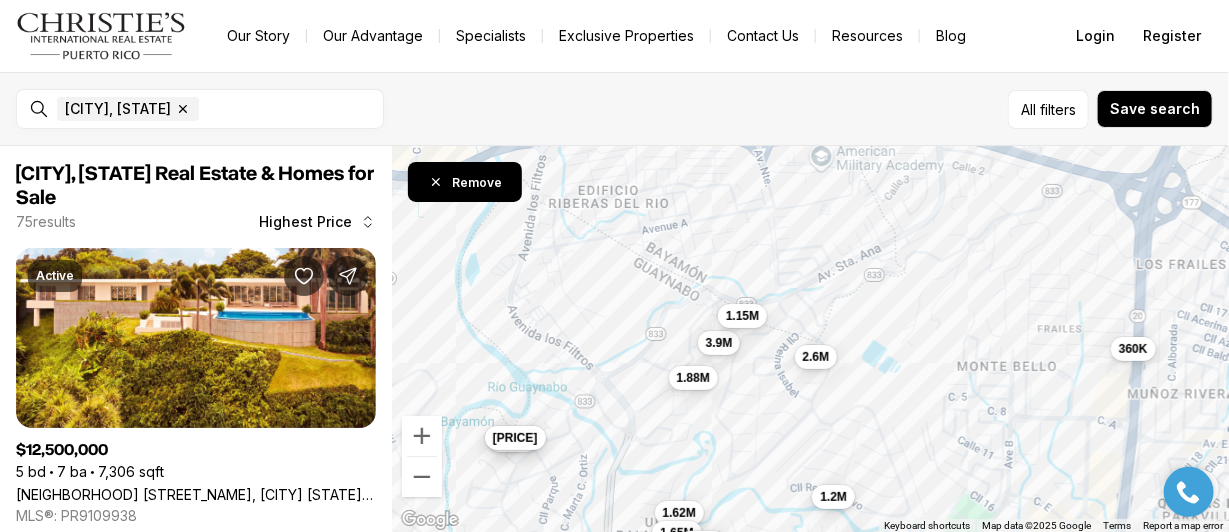 drag, startPoint x: 826, startPoint y: 264, endPoint x: 763, endPoint y: 418, distance: 166.3881 